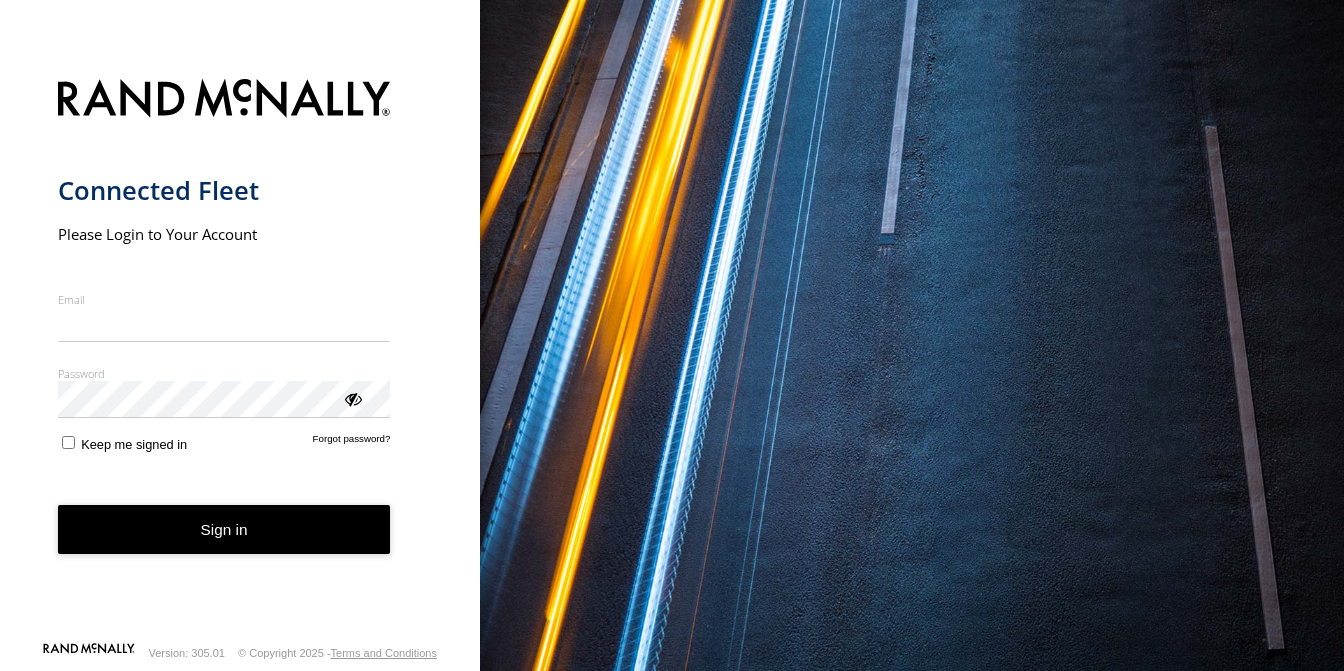 scroll, scrollTop: 0, scrollLeft: 0, axis: both 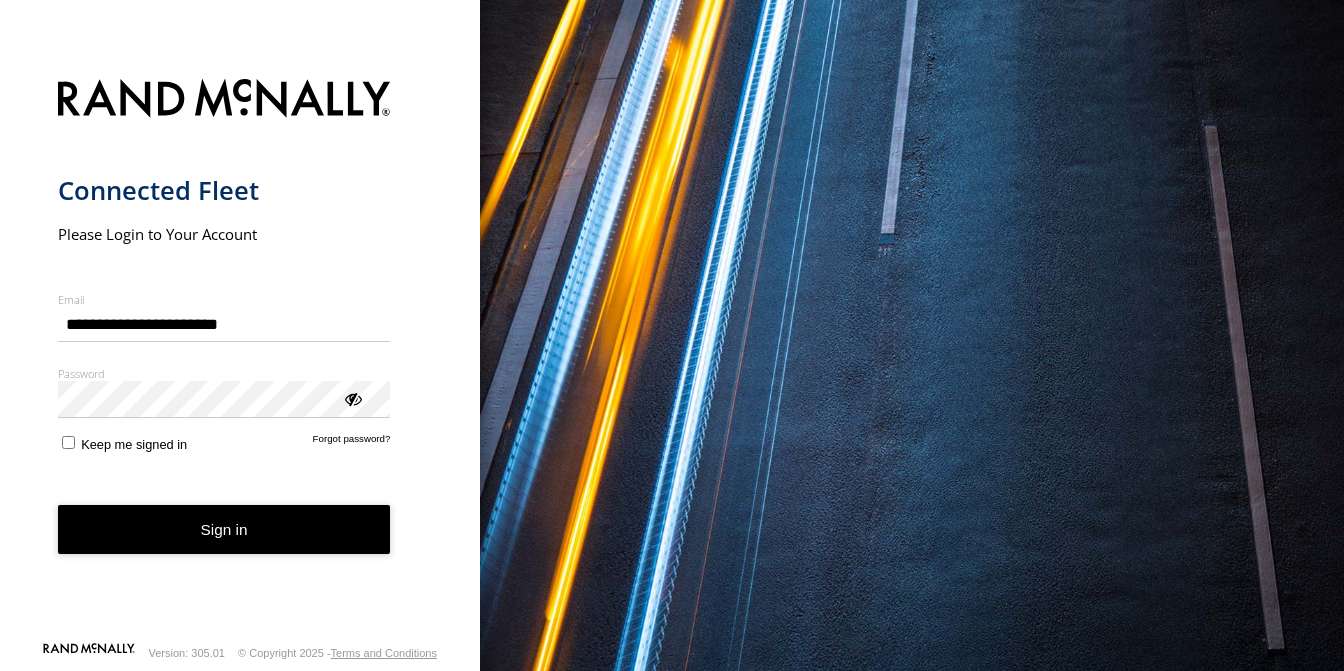 click on "Sign in" at bounding box center [224, 529] 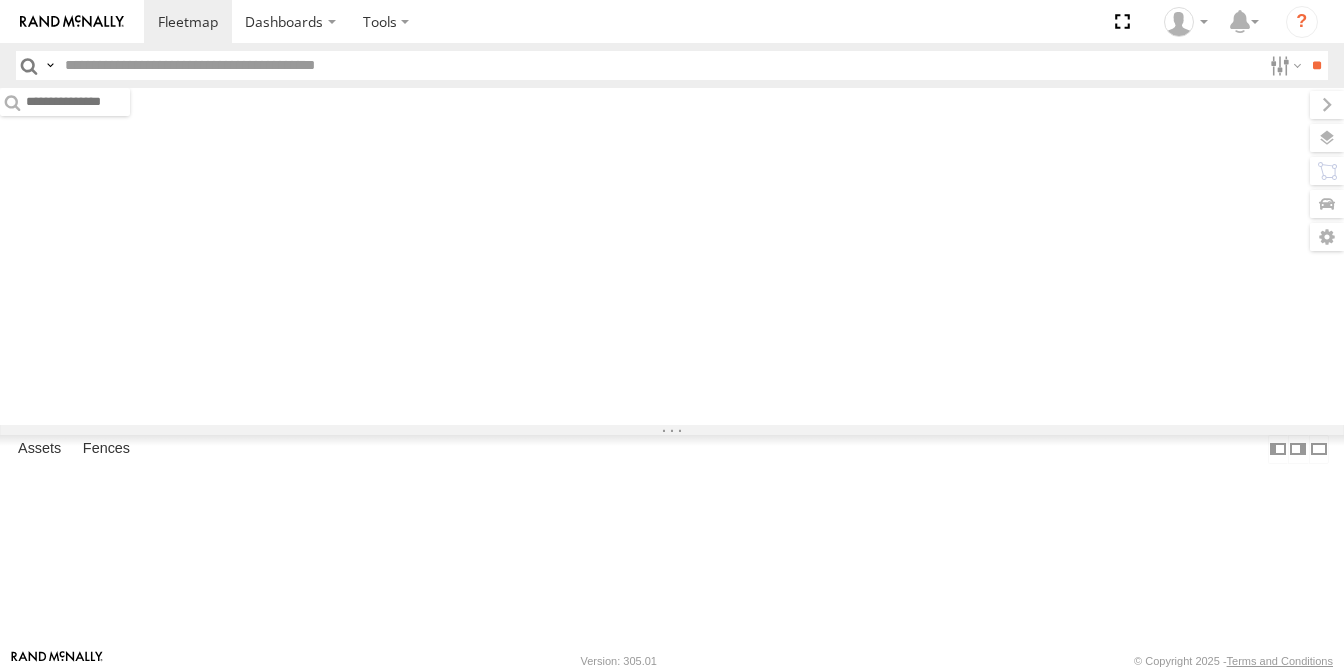 scroll, scrollTop: 0, scrollLeft: 0, axis: both 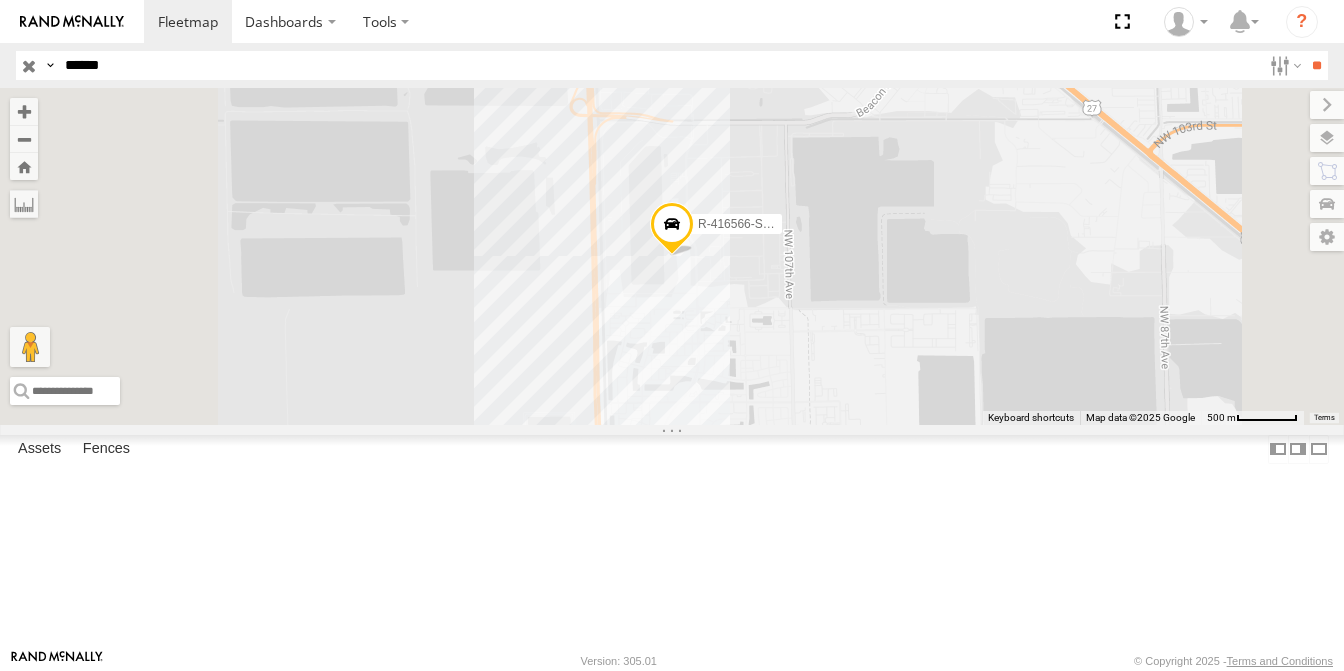 drag, startPoint x: 141, startPoint y: 57, endPoint x: 0, endPoint y: 58, distance: 141.00354 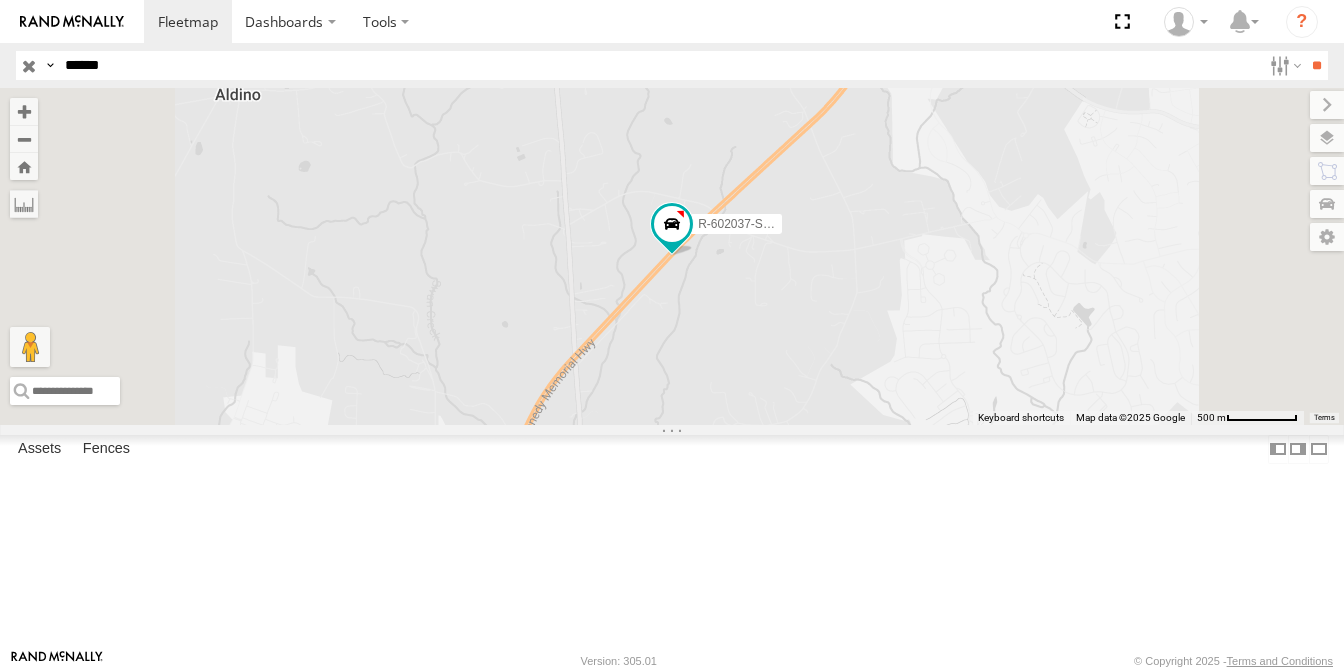 drag, startPoint x: 168, startPoint y: 71, endPoint x: 0, endPoint y: 59, distance: 168.42802 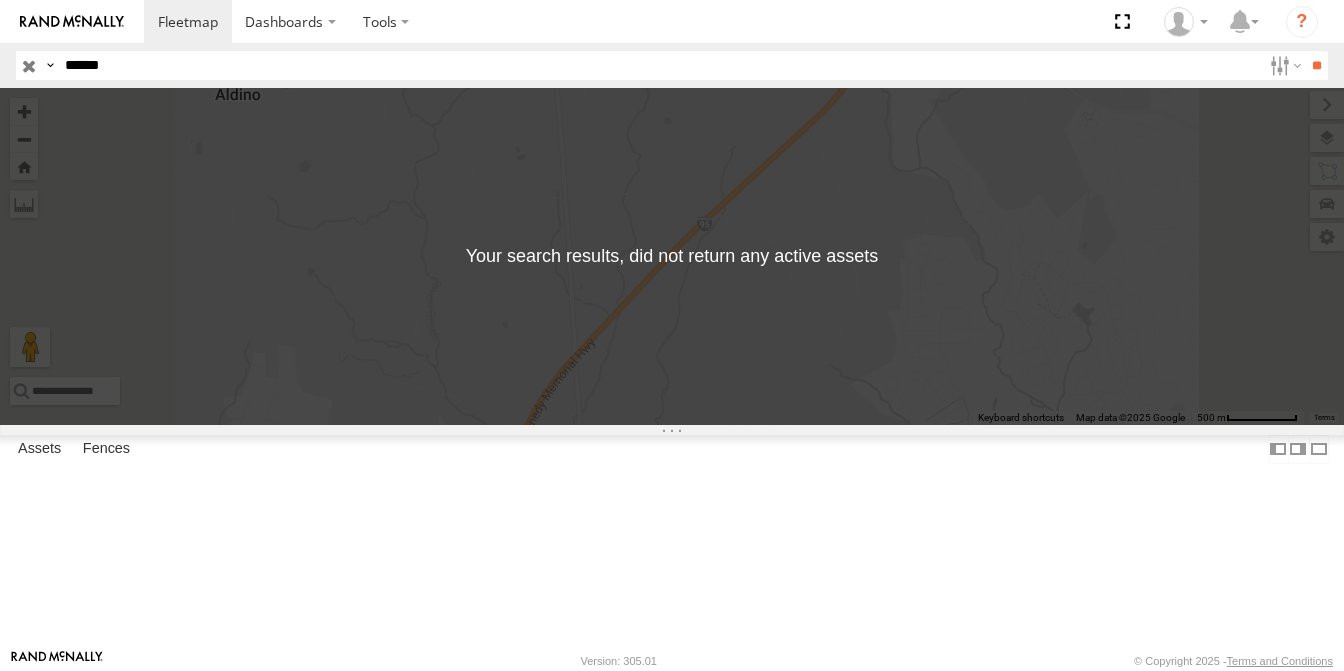 drag, startPoint x: 147, startPoint y: 70, endPoint x: 0, endPoint y: 55, distance: 147.76332 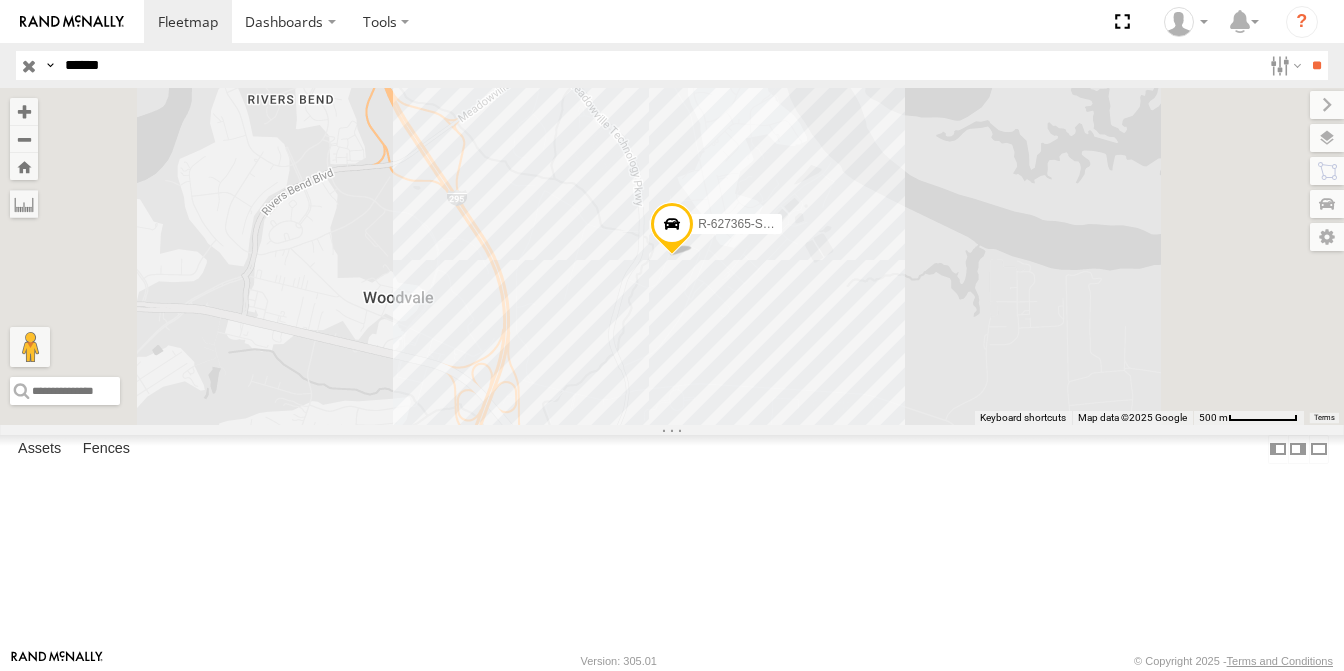 paste 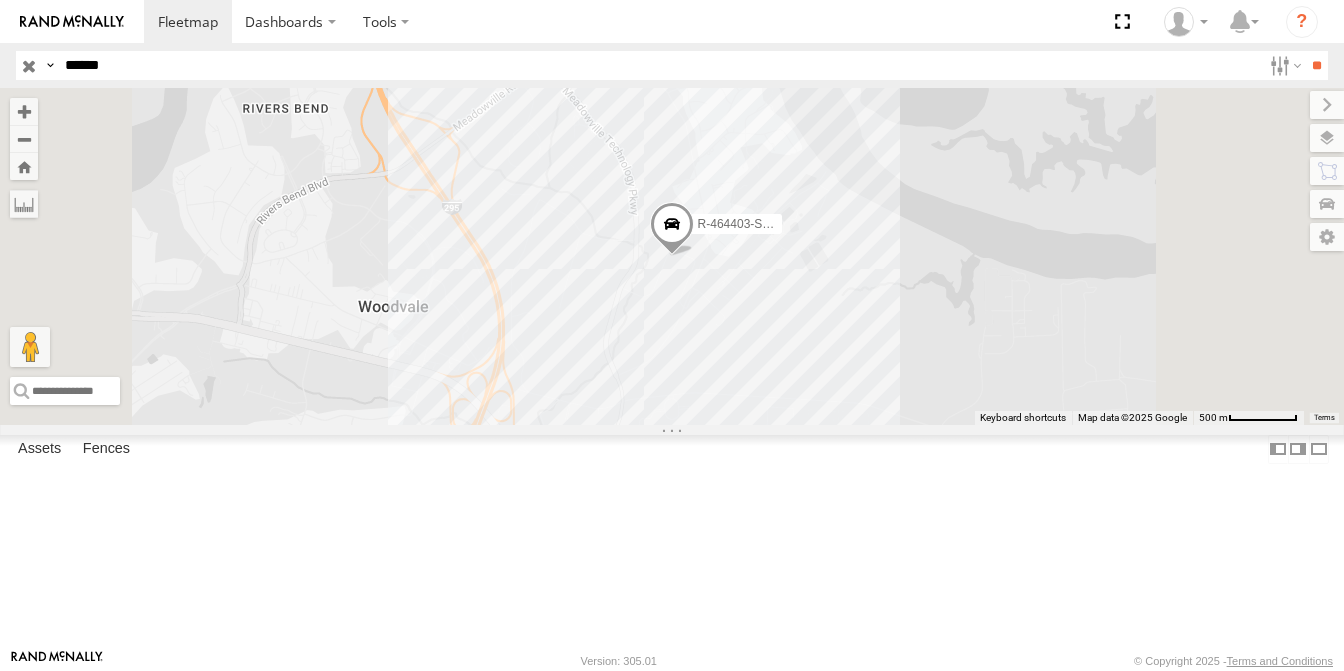paste 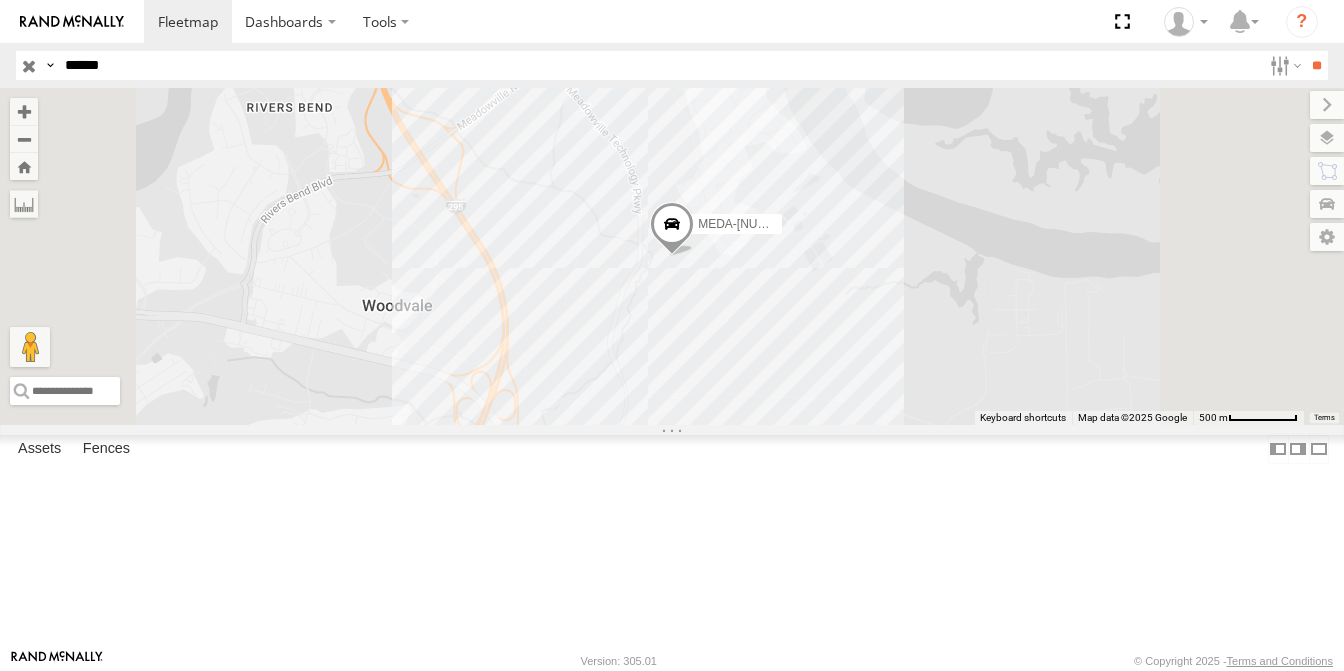 drag, startPoint x: 126, startPoint y: 59, endPoint x: 0, endPoint y: 67, distance: 126.253716 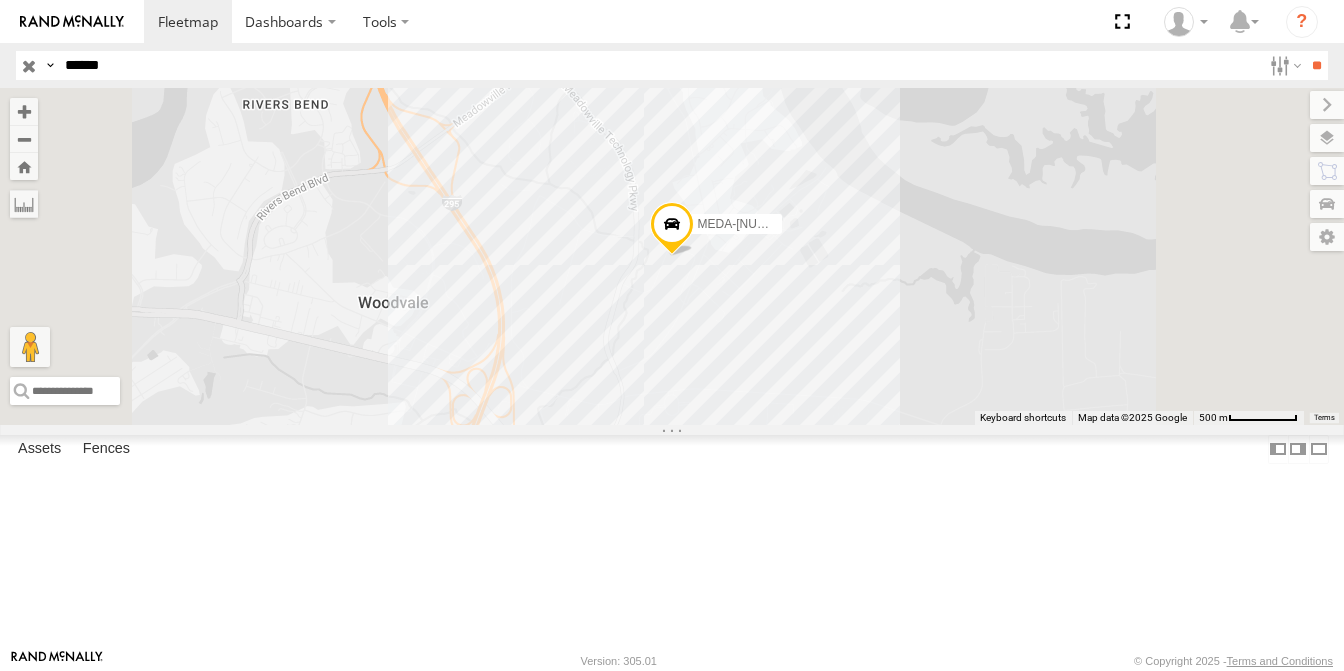 paste 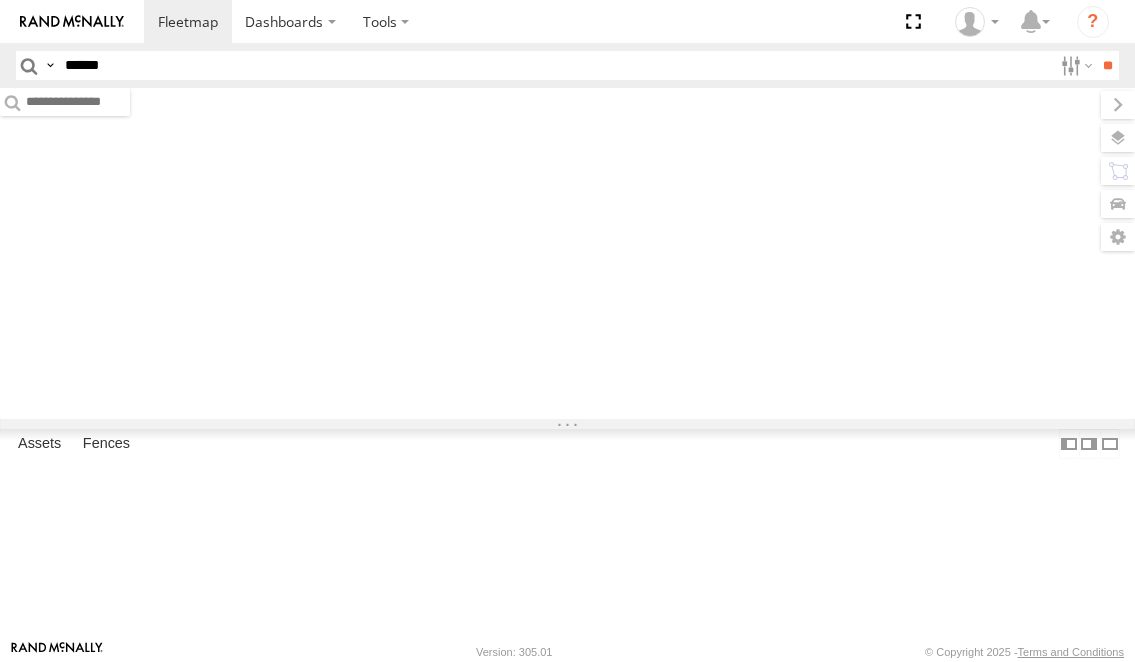scroll, scrollTop: 0, scrollLeft: 0, axis: both 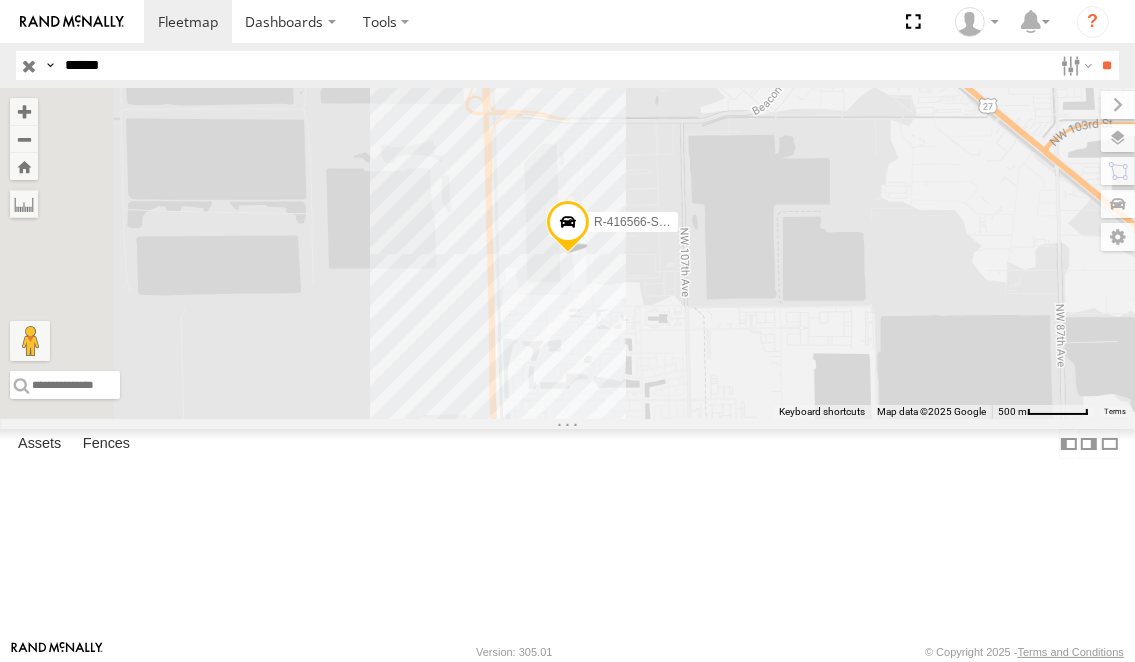 drag, startPoint x: 137, startPoint y: 56, endPoint x: -29, endPoint y: 52, distance: 166.04819 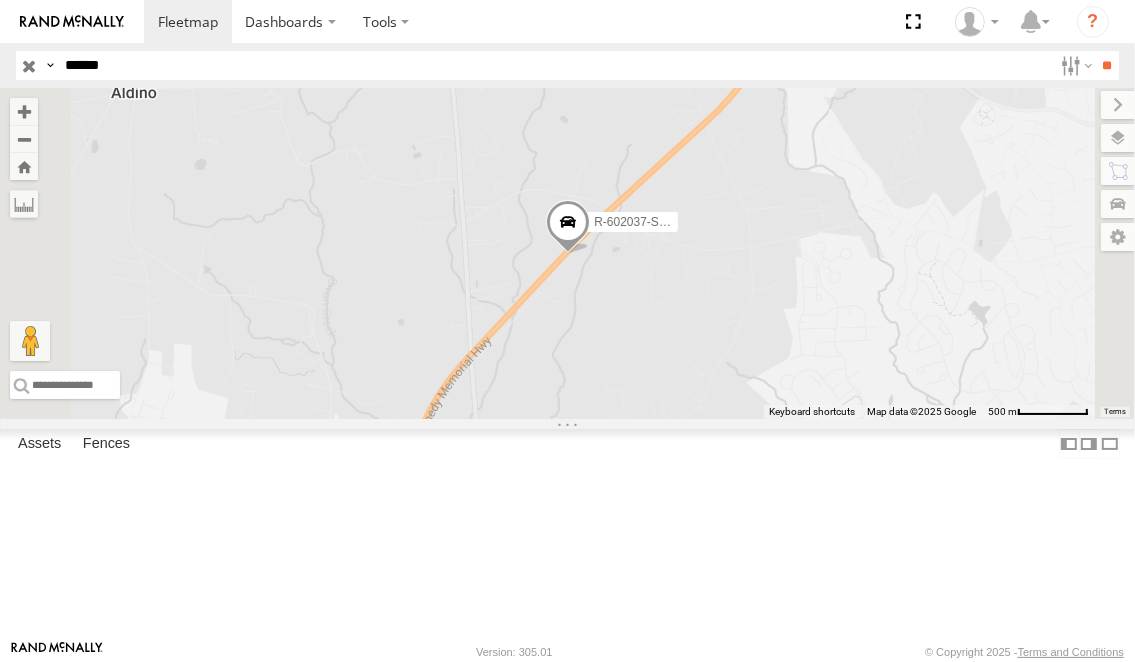 drag, startPoint x: 150, startPoint y: 71, endPoint x: -53, endPoint y: 51, distance: 203.98285 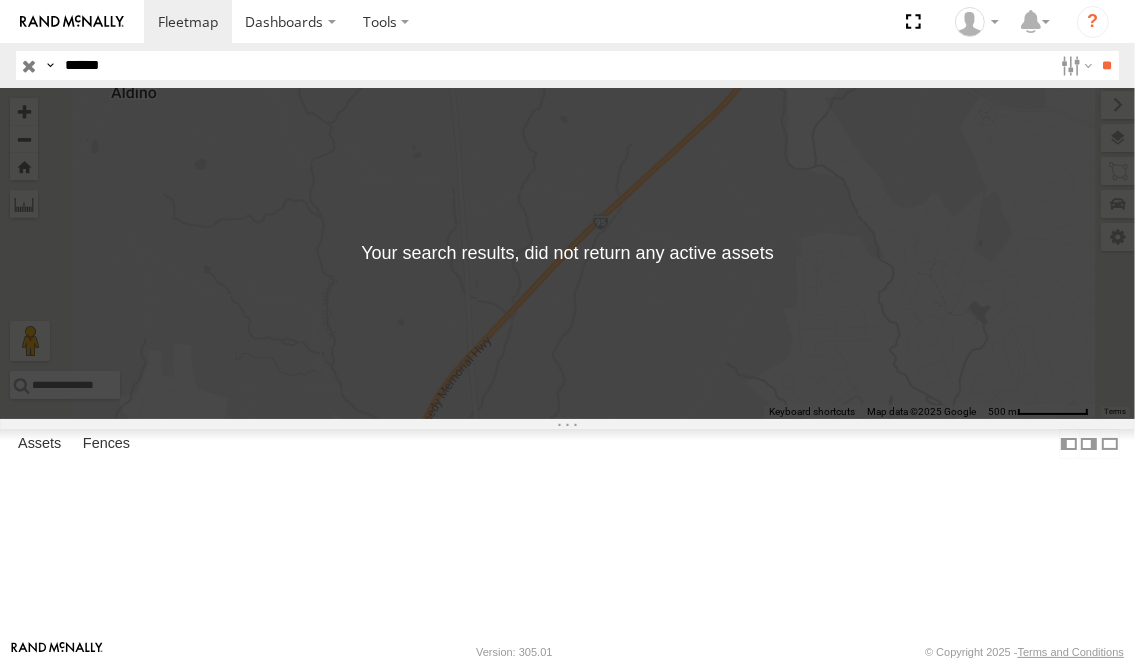 drag, startPoint x: 165, startPoint y: 58, endPoint x: -46, endPoint y: 35, distance: 212.24985 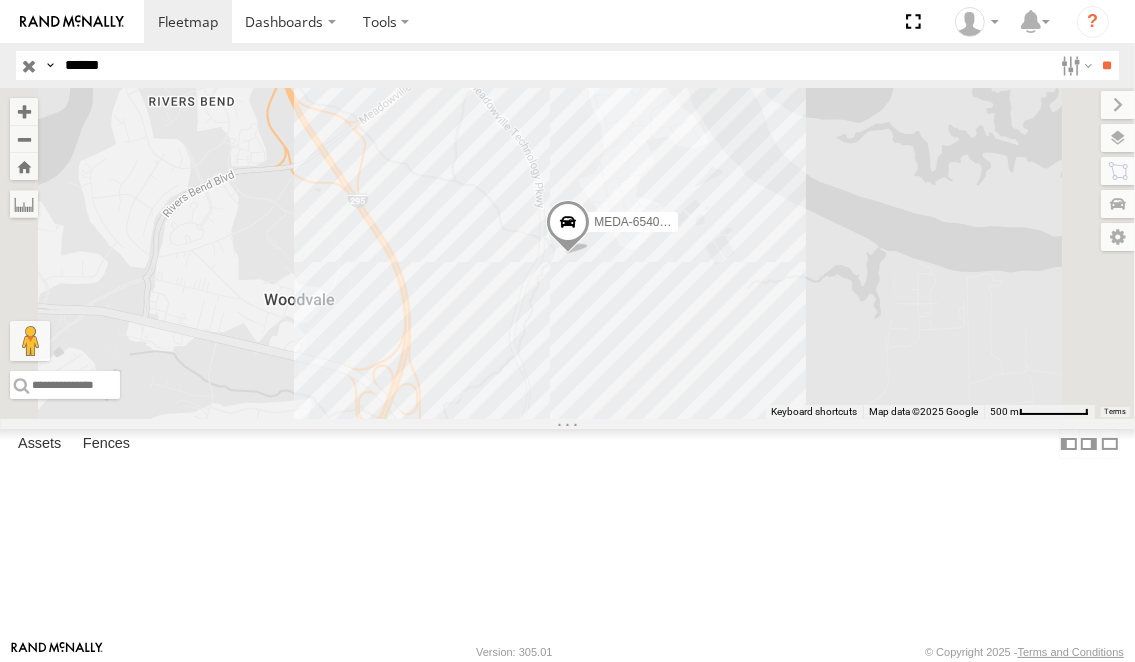 drag, startPoint x: 161, startPoint y: 58, endPoint x: -11, endPoint y: 46, distance: 172.41809 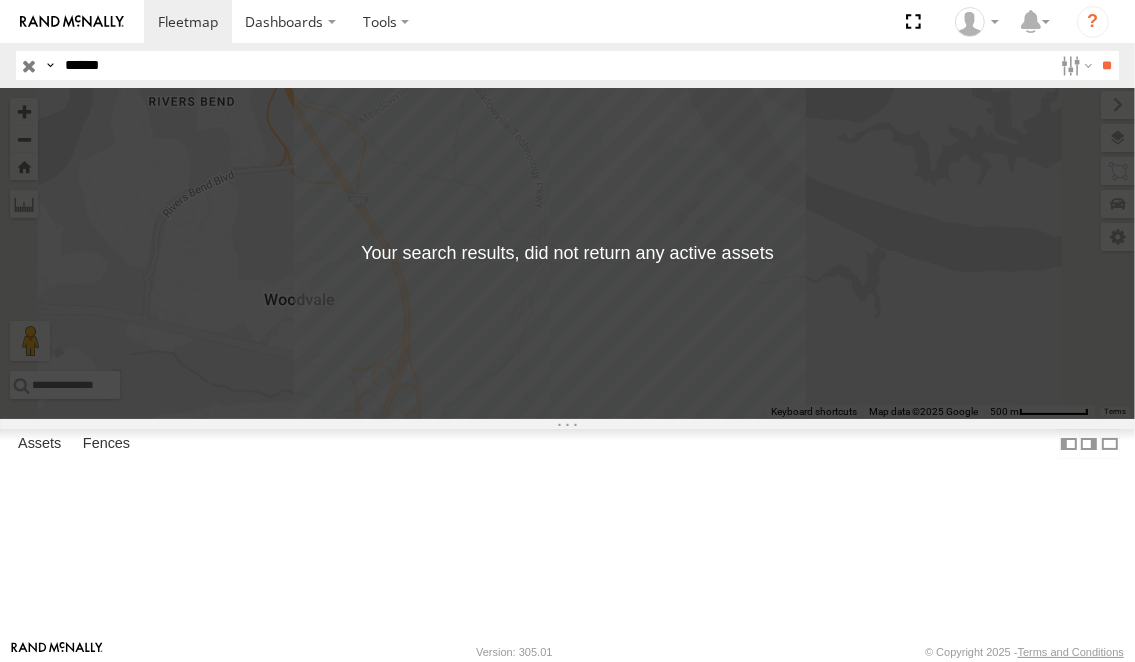 drag, startPoint x: 136, startPoint y: 65, endPoint x: -53, endPoint y: 41, distance: 190.51772 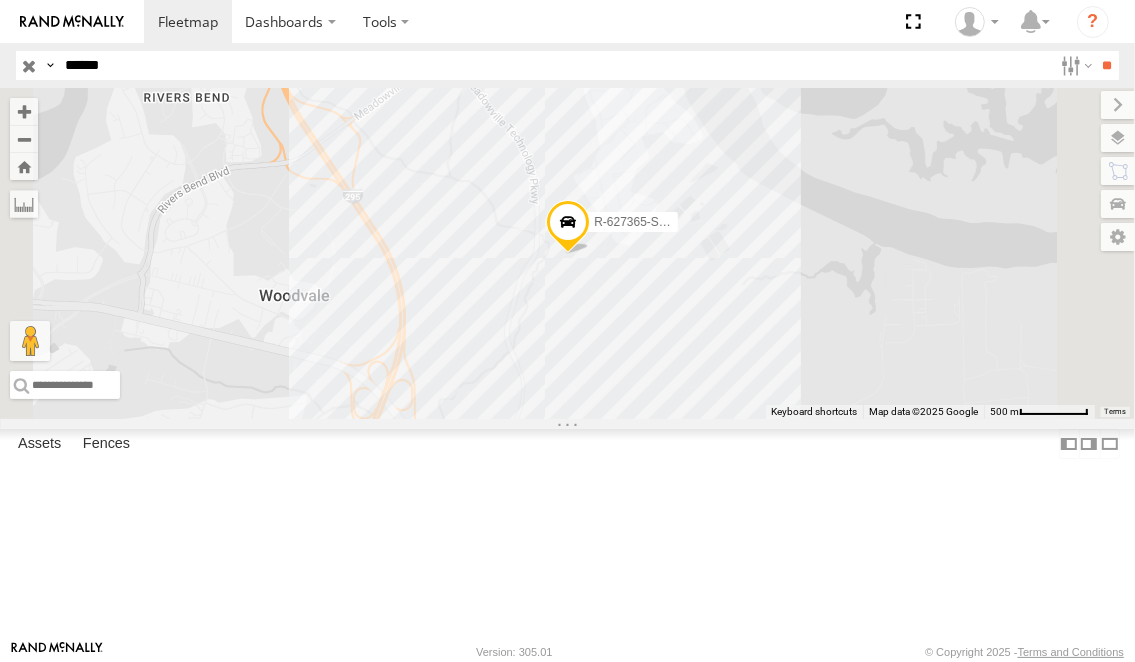 drag, startPoint x: 139, startPoint y: 62, endPoint x: -53, endPoint y: 37, distance: 193.62076 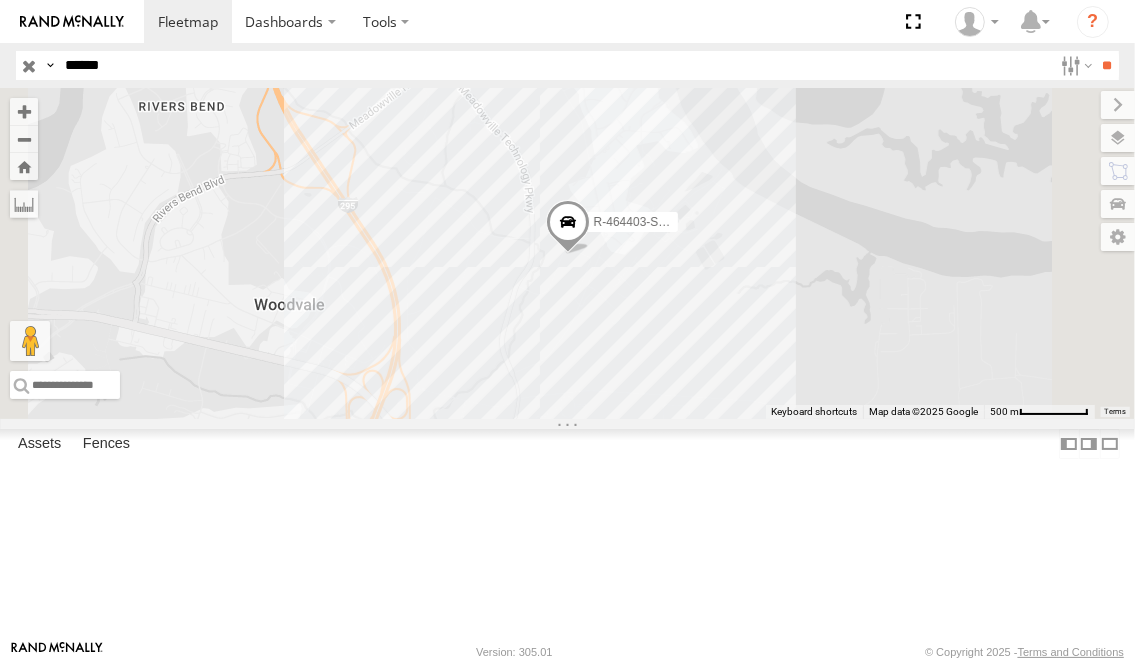 drag, startPoint x: 143, startPoint y: 67, endPoint x: -53, endPoint y: 41, distance: 197.71696 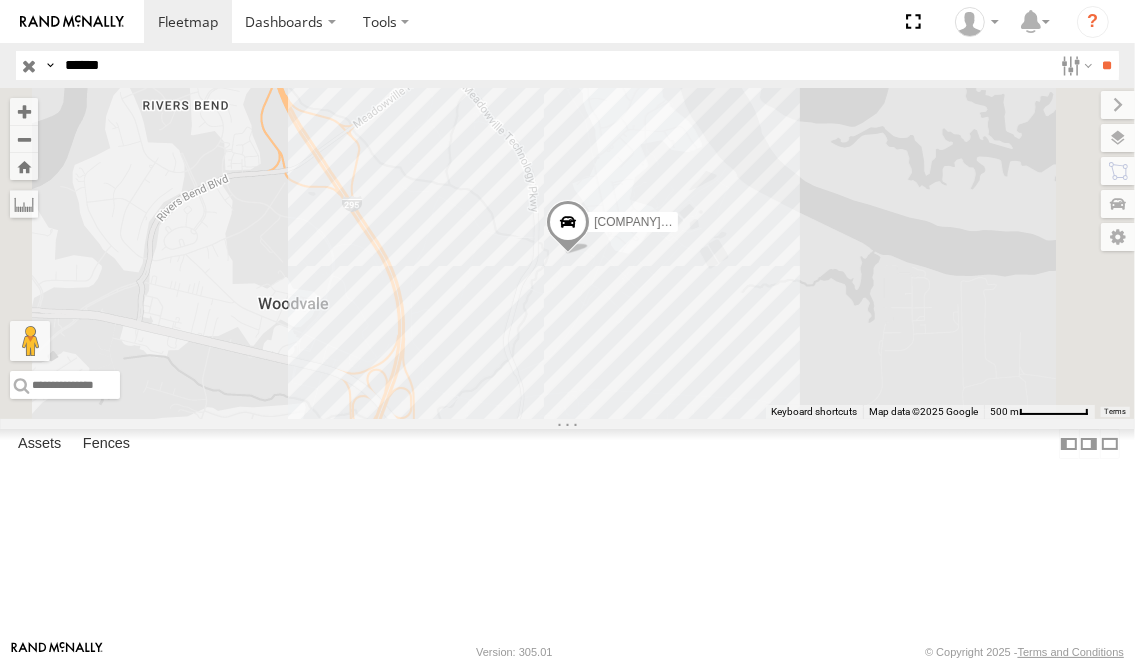 drag, startPoint x: 172, startPoint y: 68, endPoint x: -53, endPoint y: 52, distance: 225.56818 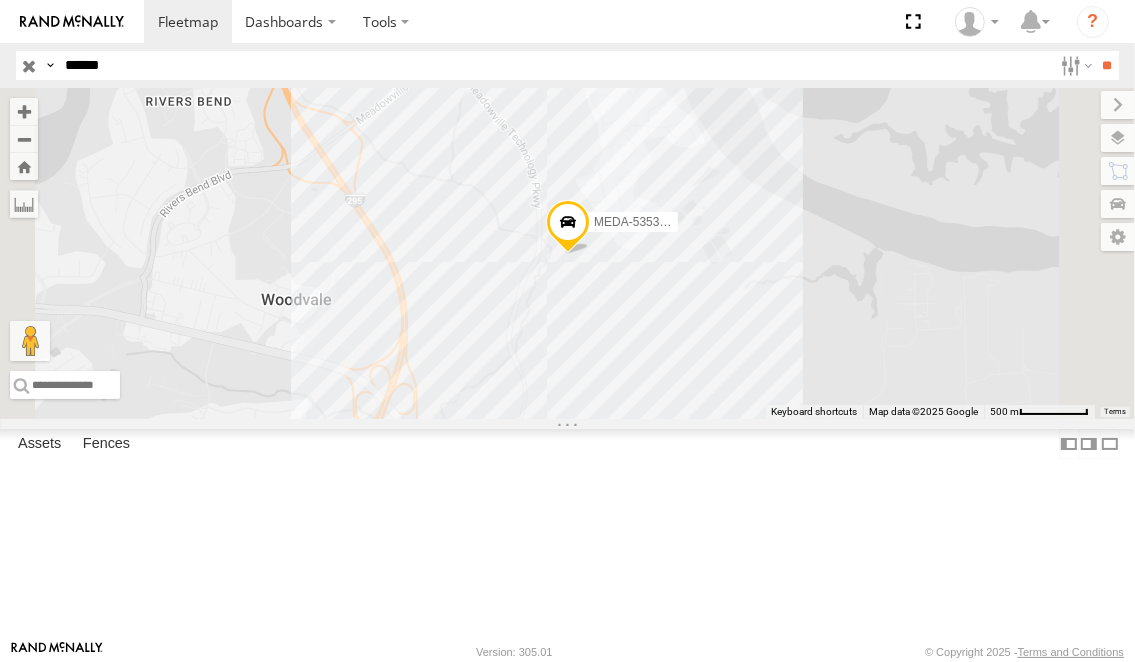 paste 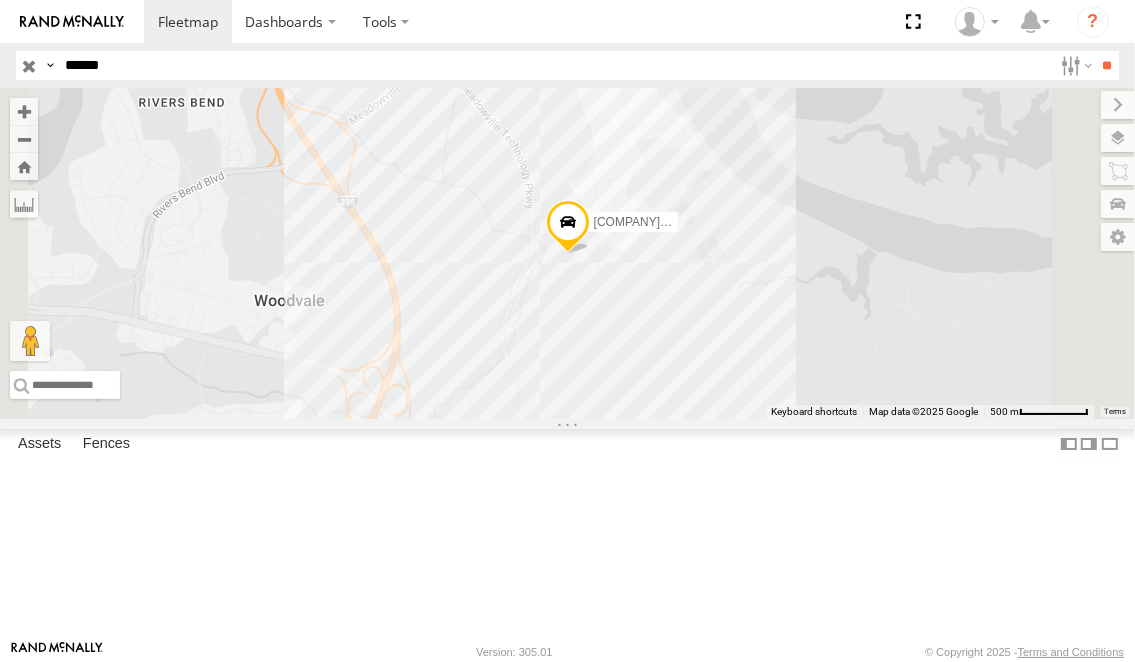 paste 